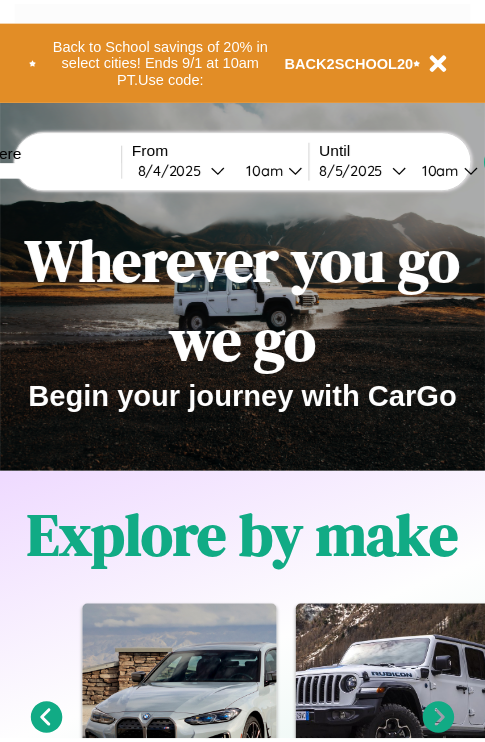 scroll, scrollTop: 0, scrollLeft: 0, axis: both 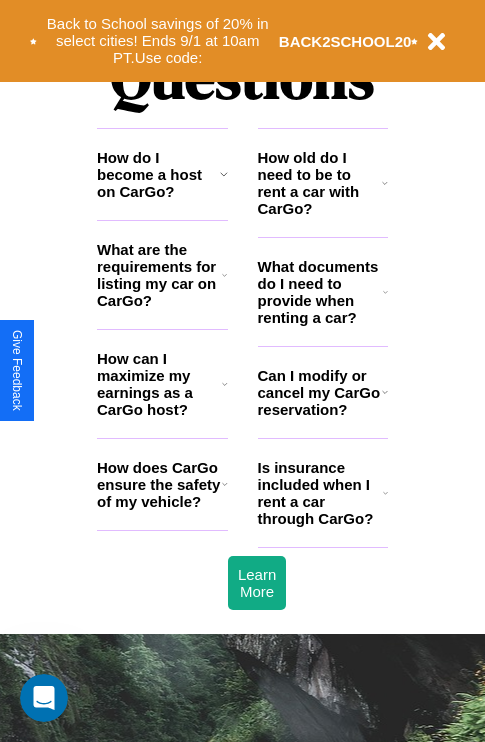 click 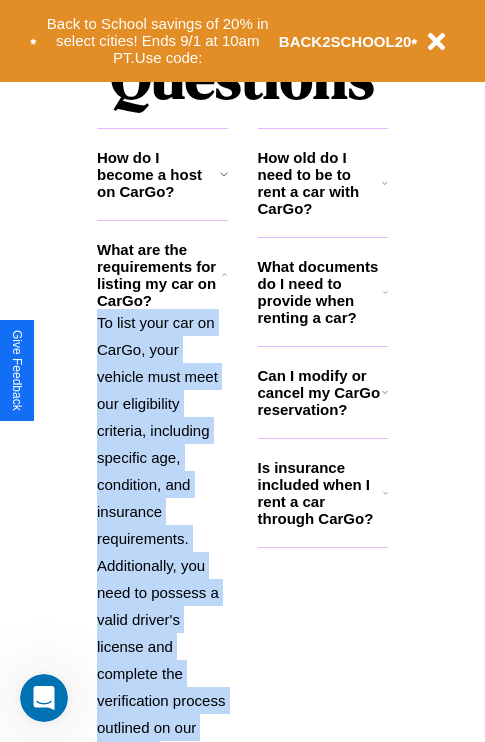 click on "How old do I need to be to rent a car with CarGo?" at bounding box center [320, 183] 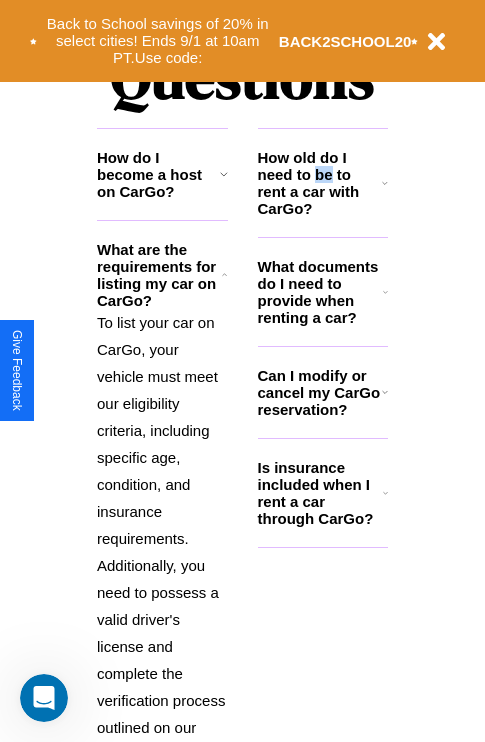 scroll, scrollTop: 2611, scrollLeft: 0, axis: vertical 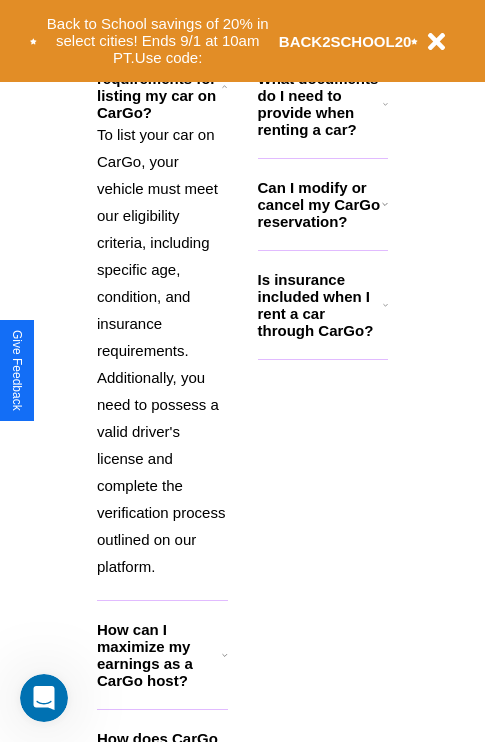 click on "How can I maximize my earnings as a CarGo host?" at bounding box center (159, 655) 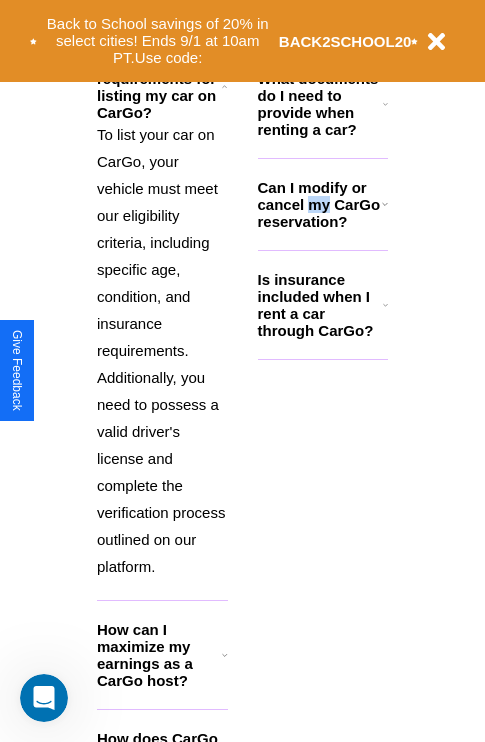 click on "Can I modify or cancel my CarGo reservation?" at bounding box center (320, 204) 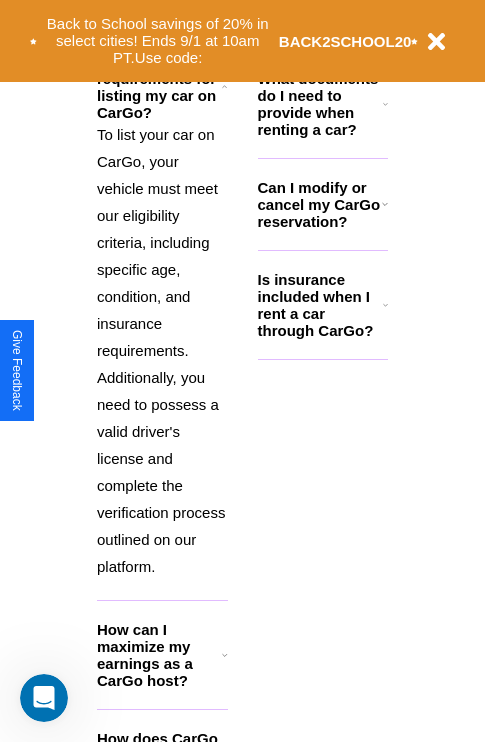 click on "To list your car on CarGo, your vehicle must meet our eligibility criteria, including specific age, condition, and insurance requirements. Additionally, you need to possess a valid driver's license and complete the verification process outlined on our platform." at bounding box center [162, 350] 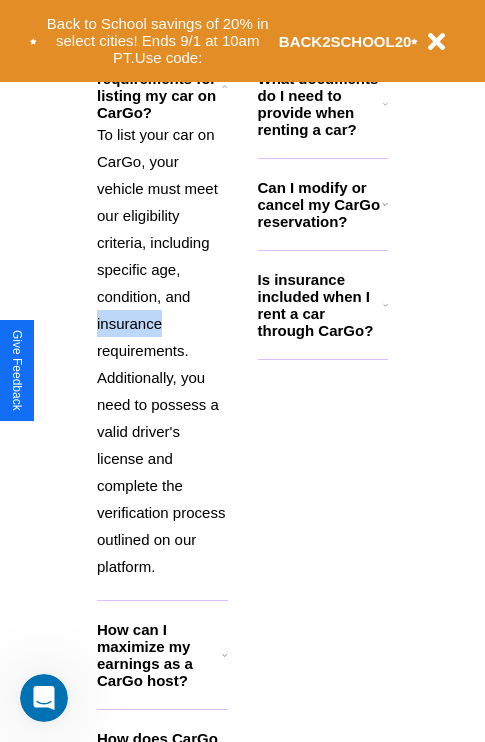 click on "How can I maximize my earnings as a CarGo host?" at bounding box center (159, 655) 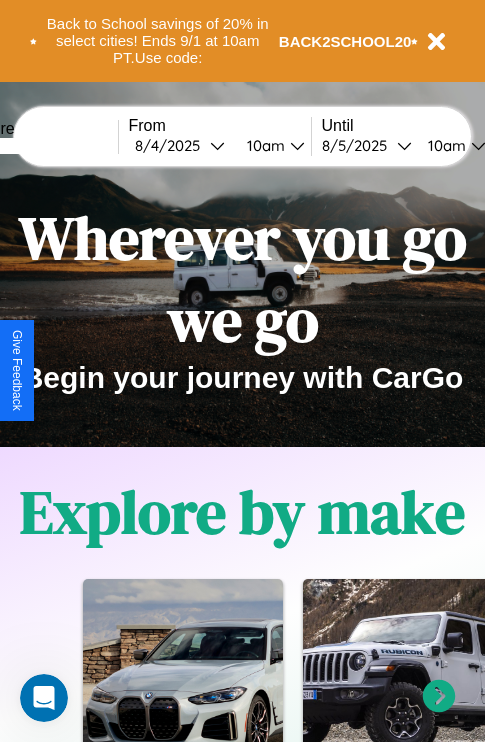 scroll, scrollTop: 0, scrollLeft: 0, axis: both 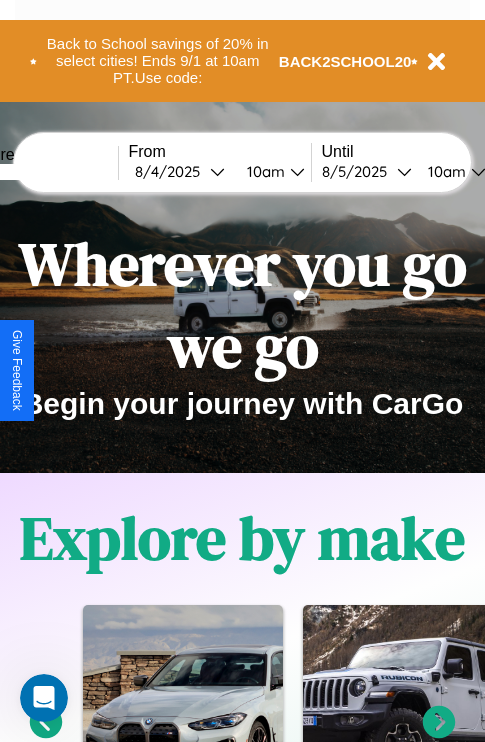 click at bounding box center [43, 172] 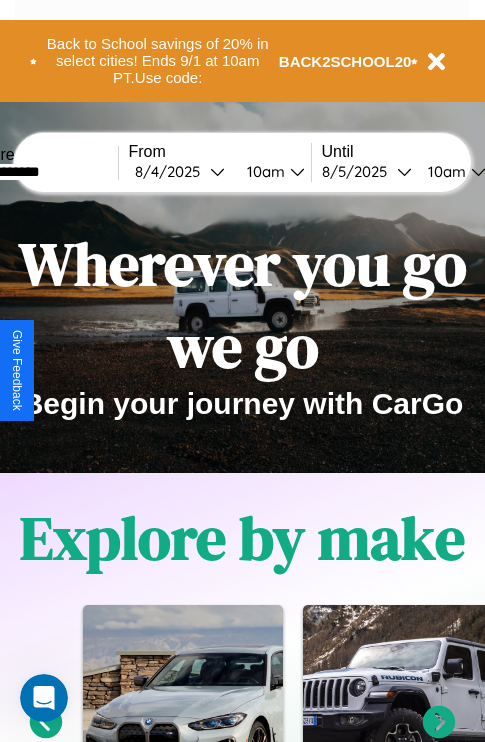 type on "**********" 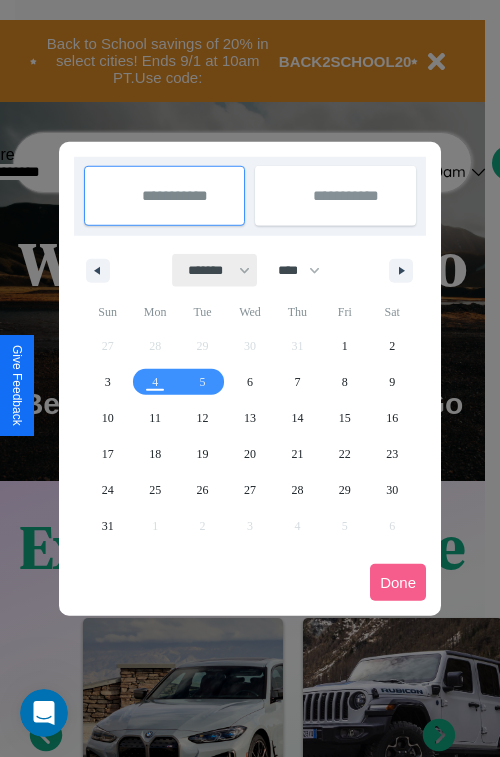 click on "******* ******** ***** ***** *** **** **** ****** ********* ******* ******** ********" at bounding box center [215, 270] 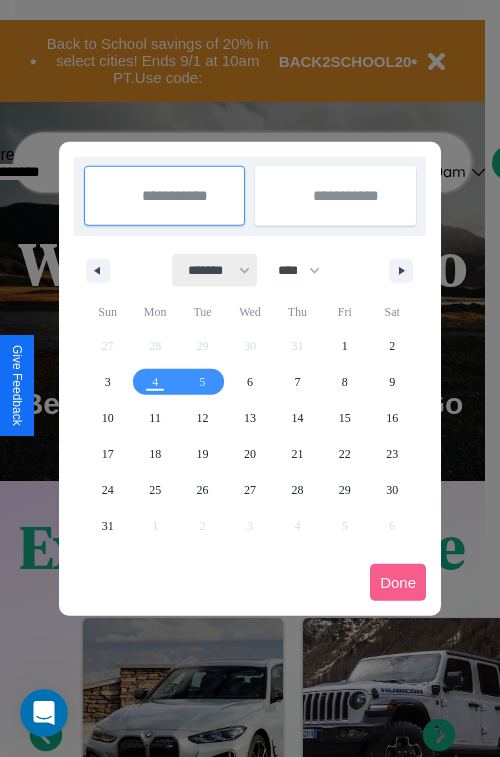 select on "**" 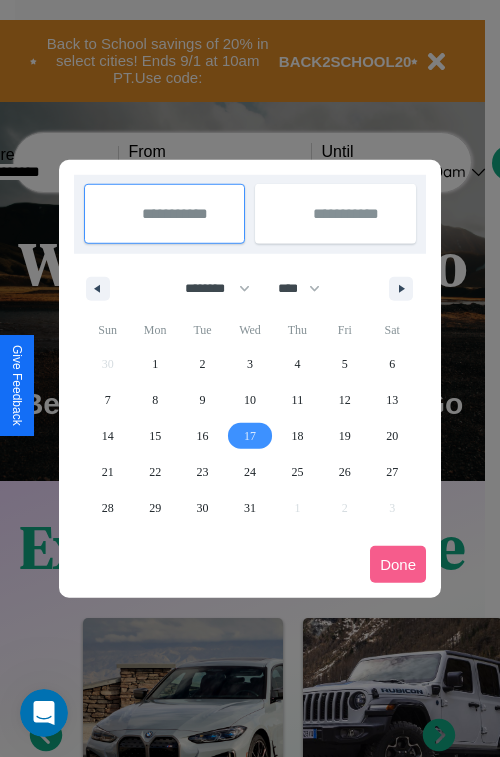 click on "17" at bounding box center (250, 436) 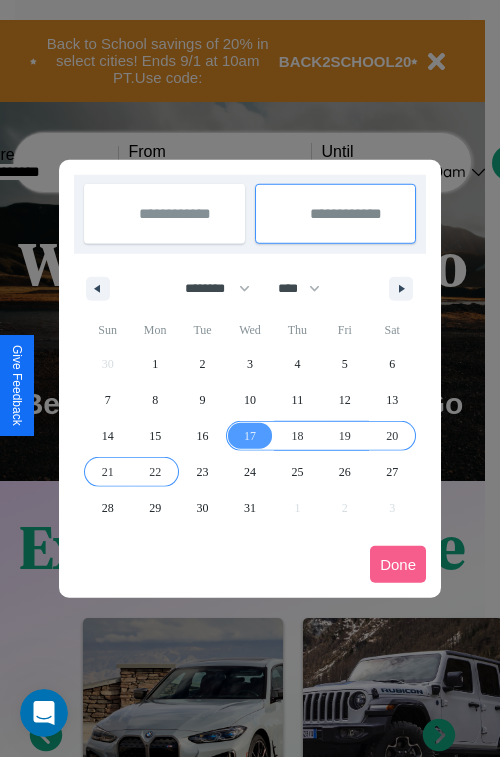 click on "22" at bounding box center [155, 472] 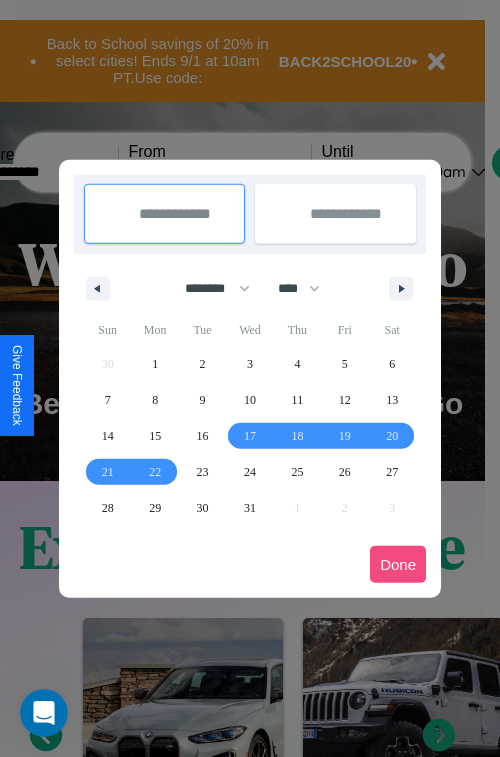click on "Done" at bounding box center (398, 564) 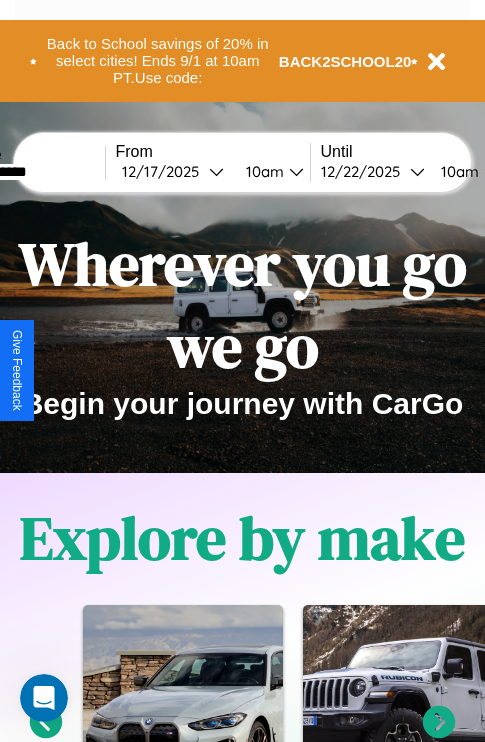 click on "10am" at bounding box center (262, 171) 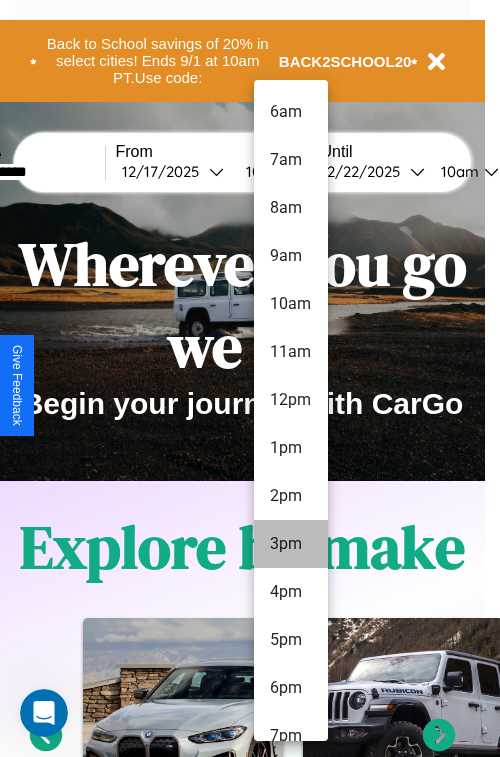 click on "3pm" at bounding box center (291, 544) 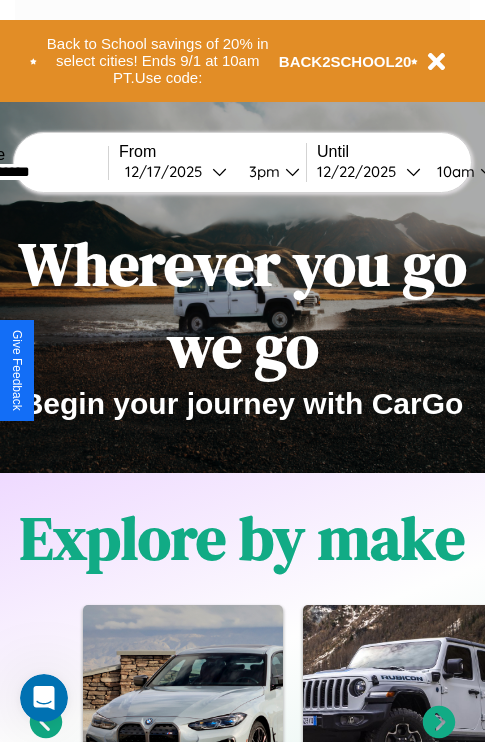 scroll, scrollTop: 0, scrollLeft: 78, axis: horizontal 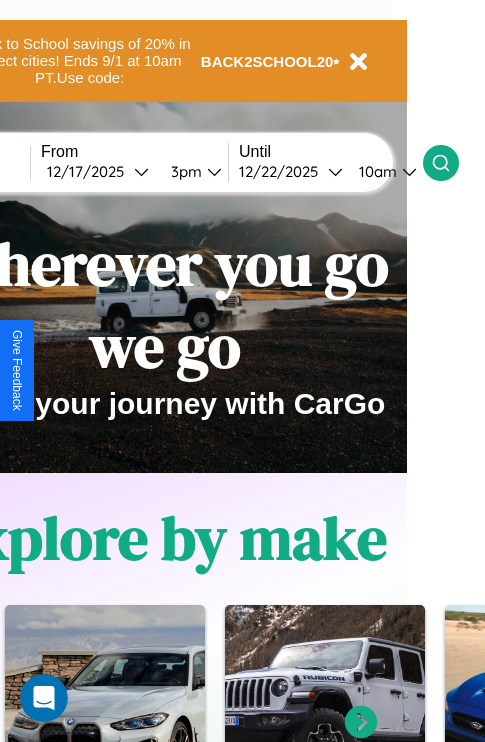 click 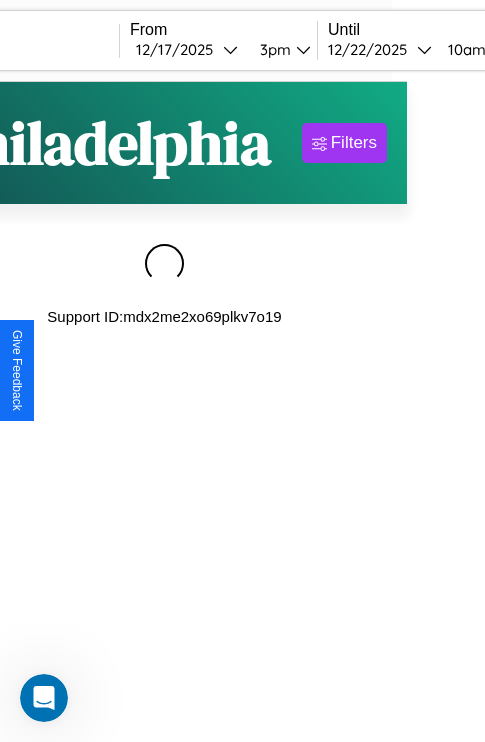 scroll, scrollTop: 0, scrollLeft: 0, axis: both 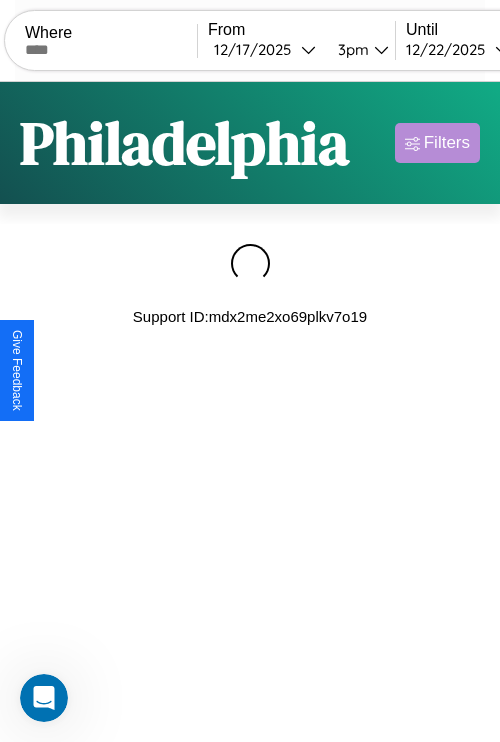 click on "Filters" at bounding box center (447, 143) 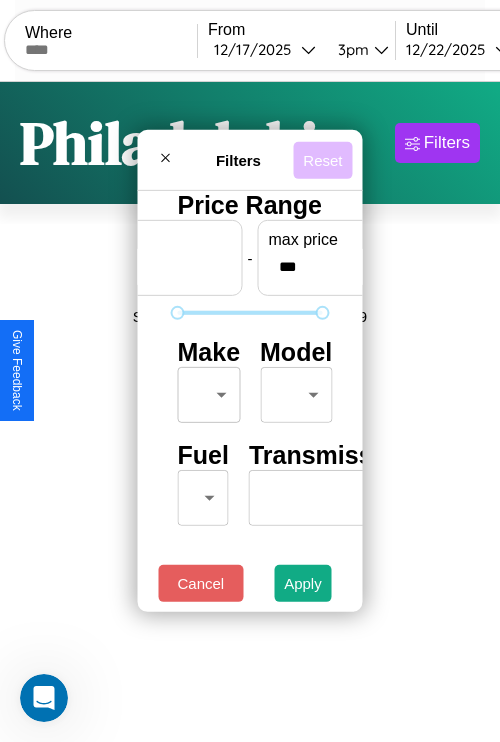 click on "Reset" at bounding box center [322, 159] 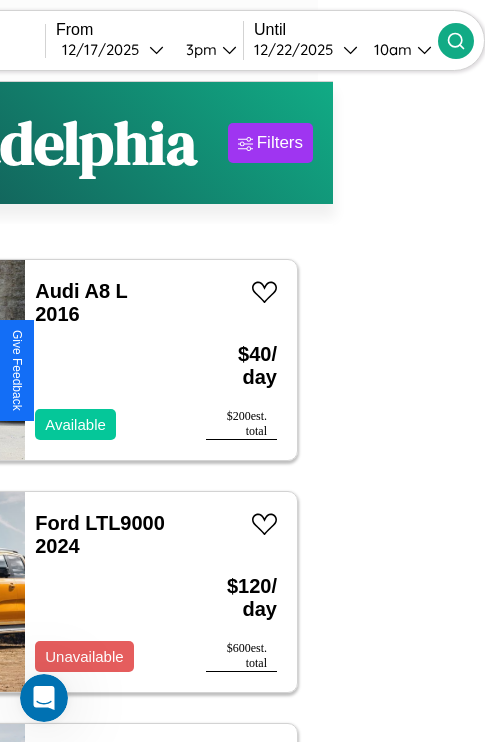 type on "*********" 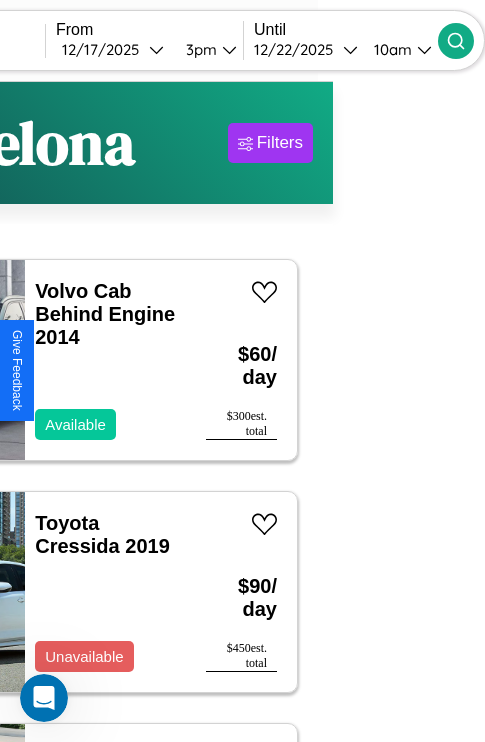 scroll, scrollTop: 88, scrollLeft: 46, axis: both 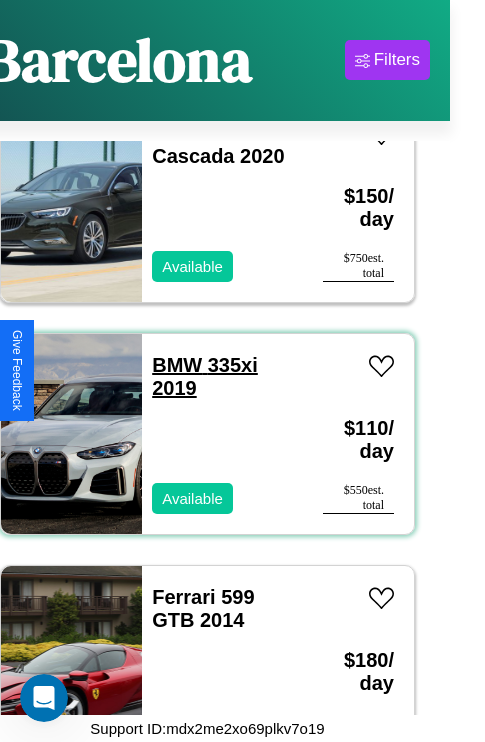 click on "BMW   335xi   2019" at bounding box center (205, 376) 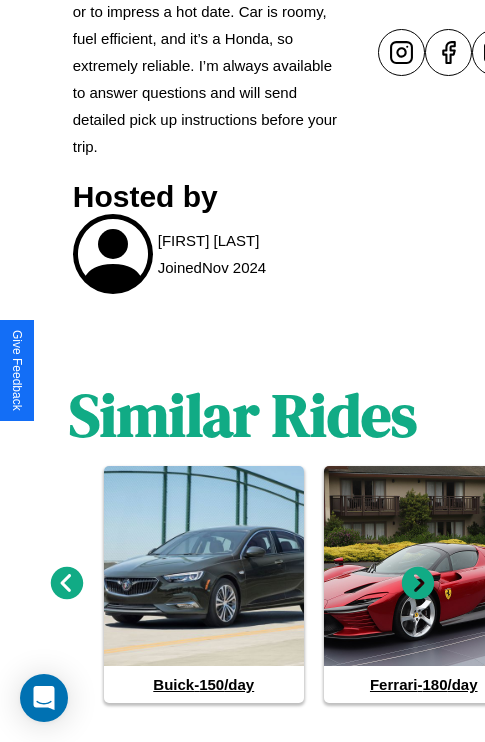 scroll, scrollTop: 947, scrollLeft: 0, axis: vertical 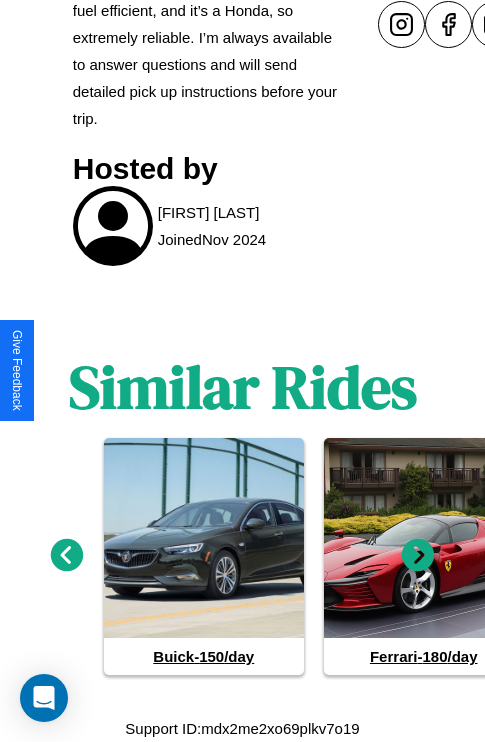 click 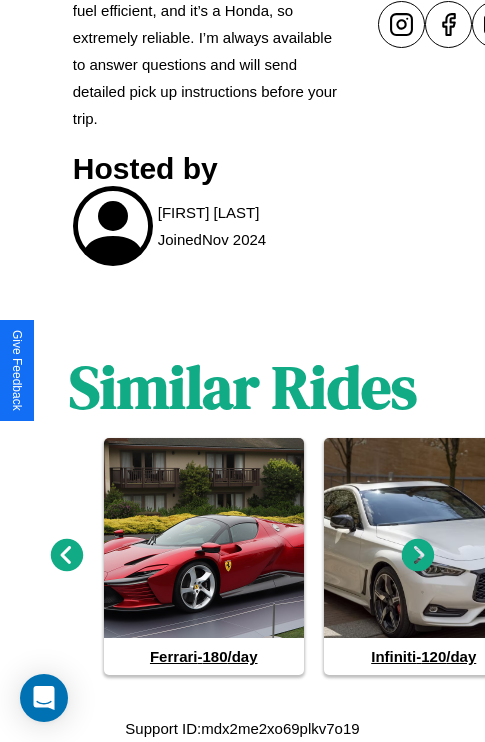 click 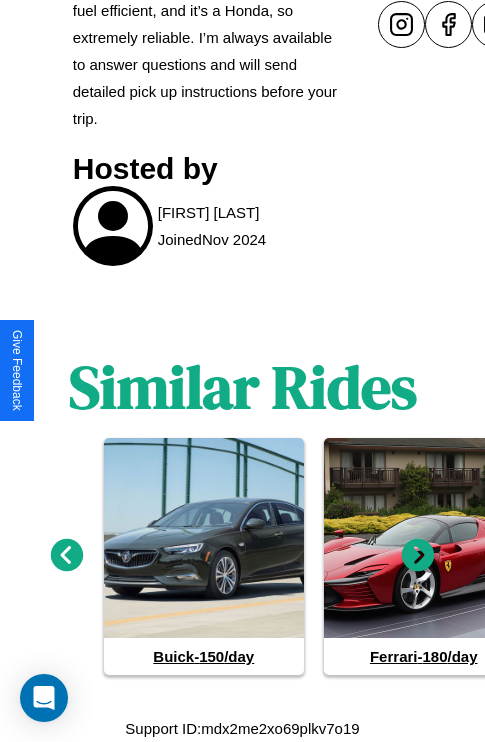 click 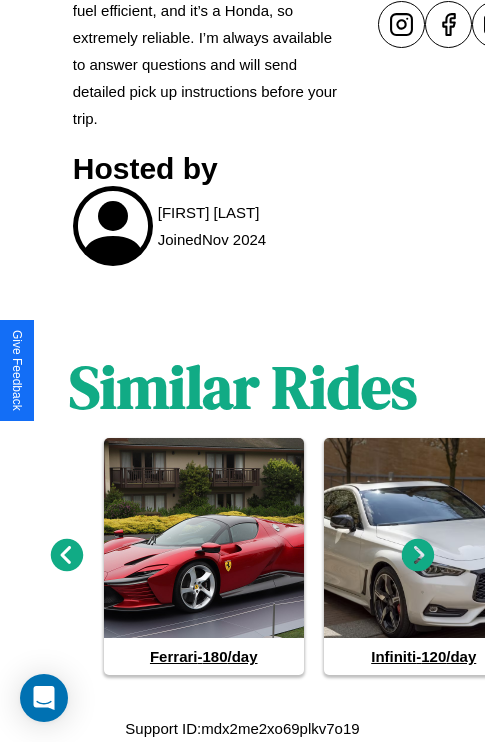 click 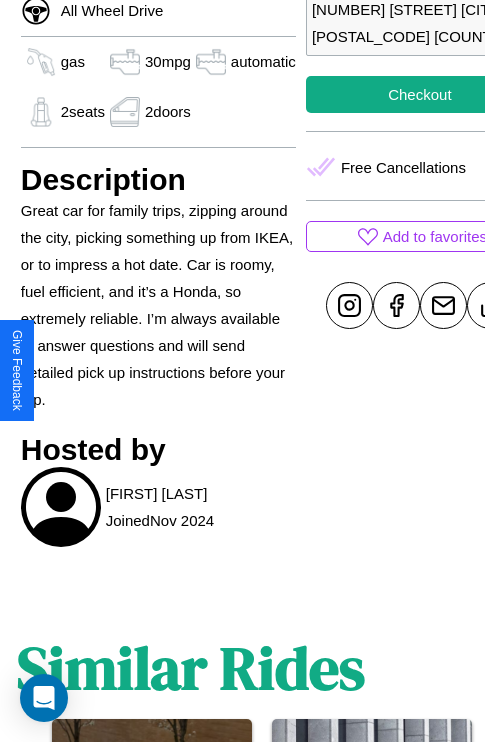 scroll, scrollTop: 601, scrollLeft: 64, axis: both 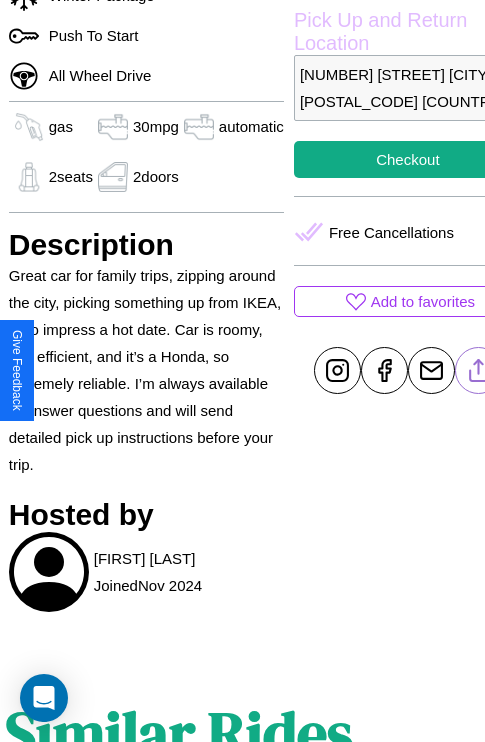 click 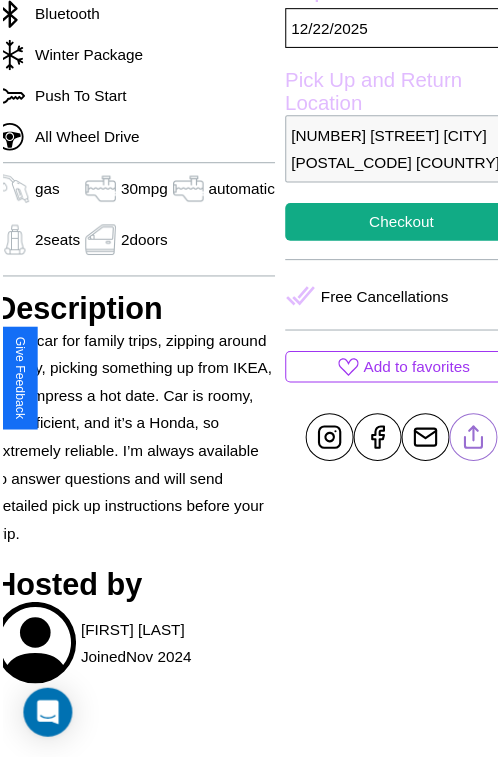 scroll, scrollTop: 532, scrollLeft: 84, axis: both 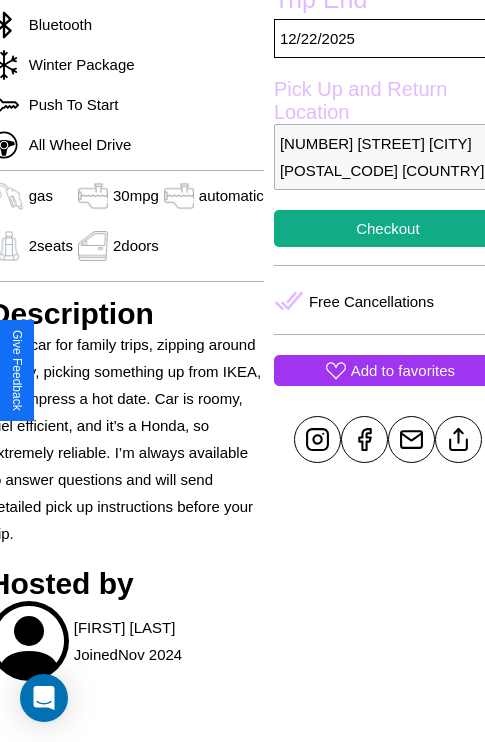 click on "Add to favorites" at bounding box center [403, 370] 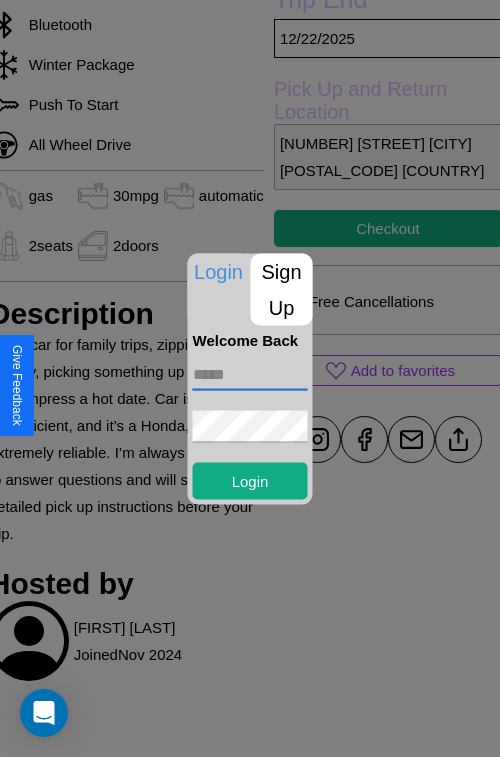 click at bounding box center [250, 374] 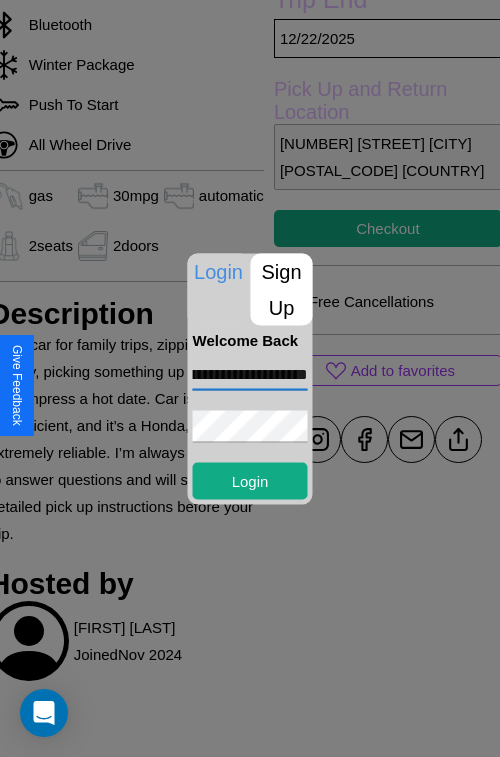 scroll, scrollTop: 0, scrollLeft: 89, axis: horizontal 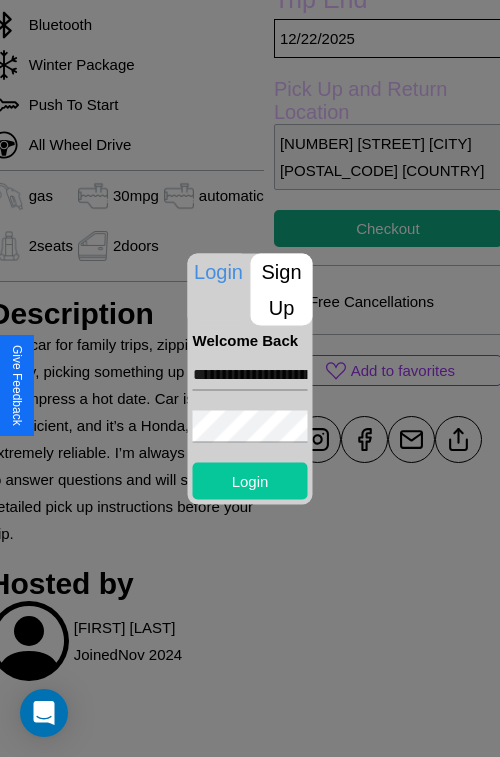 click on "Login" at bounding box center (250, 480) 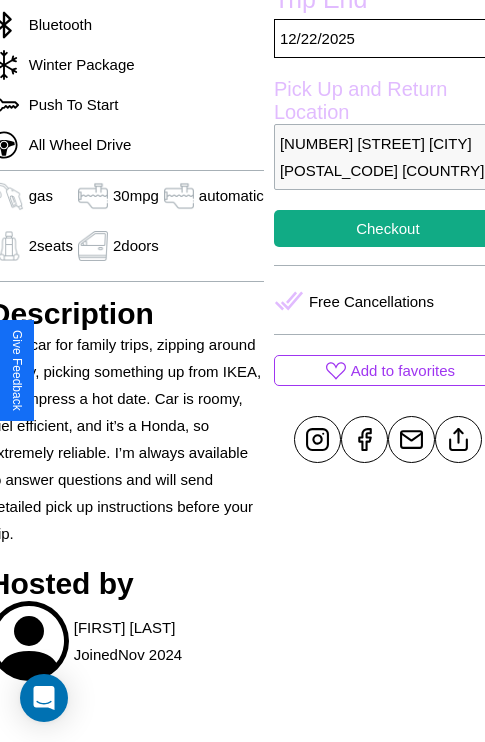 scroll, scrollTop: 532, scrollLeft: 84, axis: both 